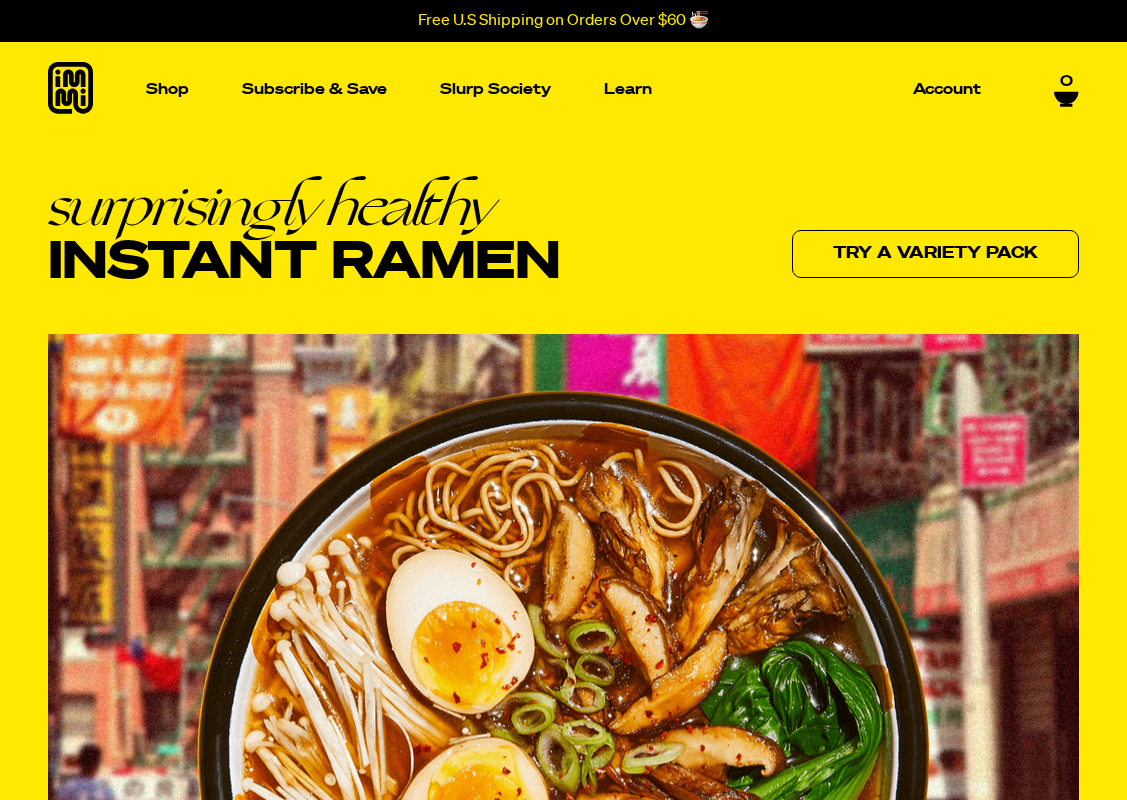 scroll, scrollTop: 0, scrollLeft: 0, axis: both 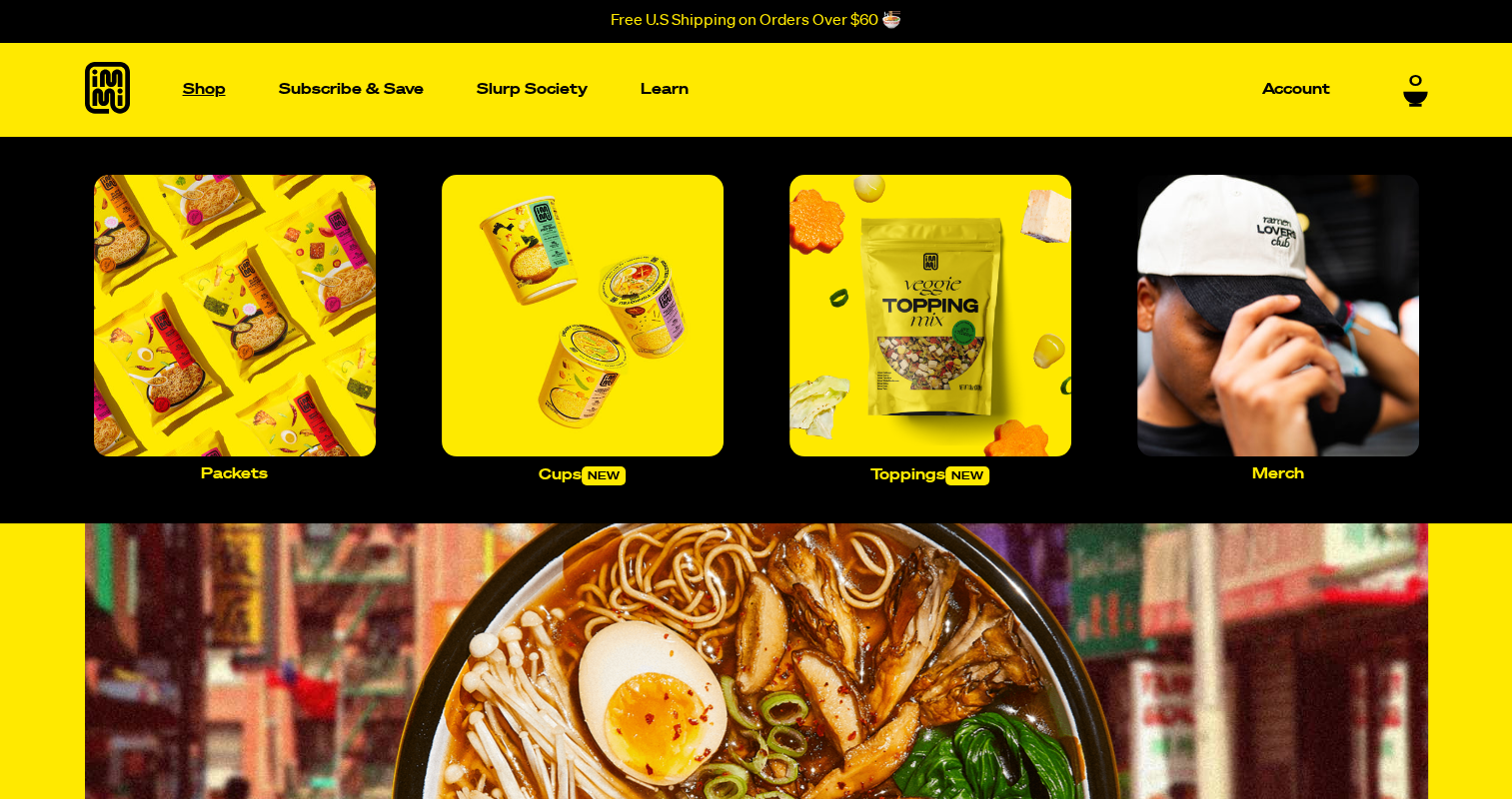 click on "Shop" at bounding box center [204, 89] 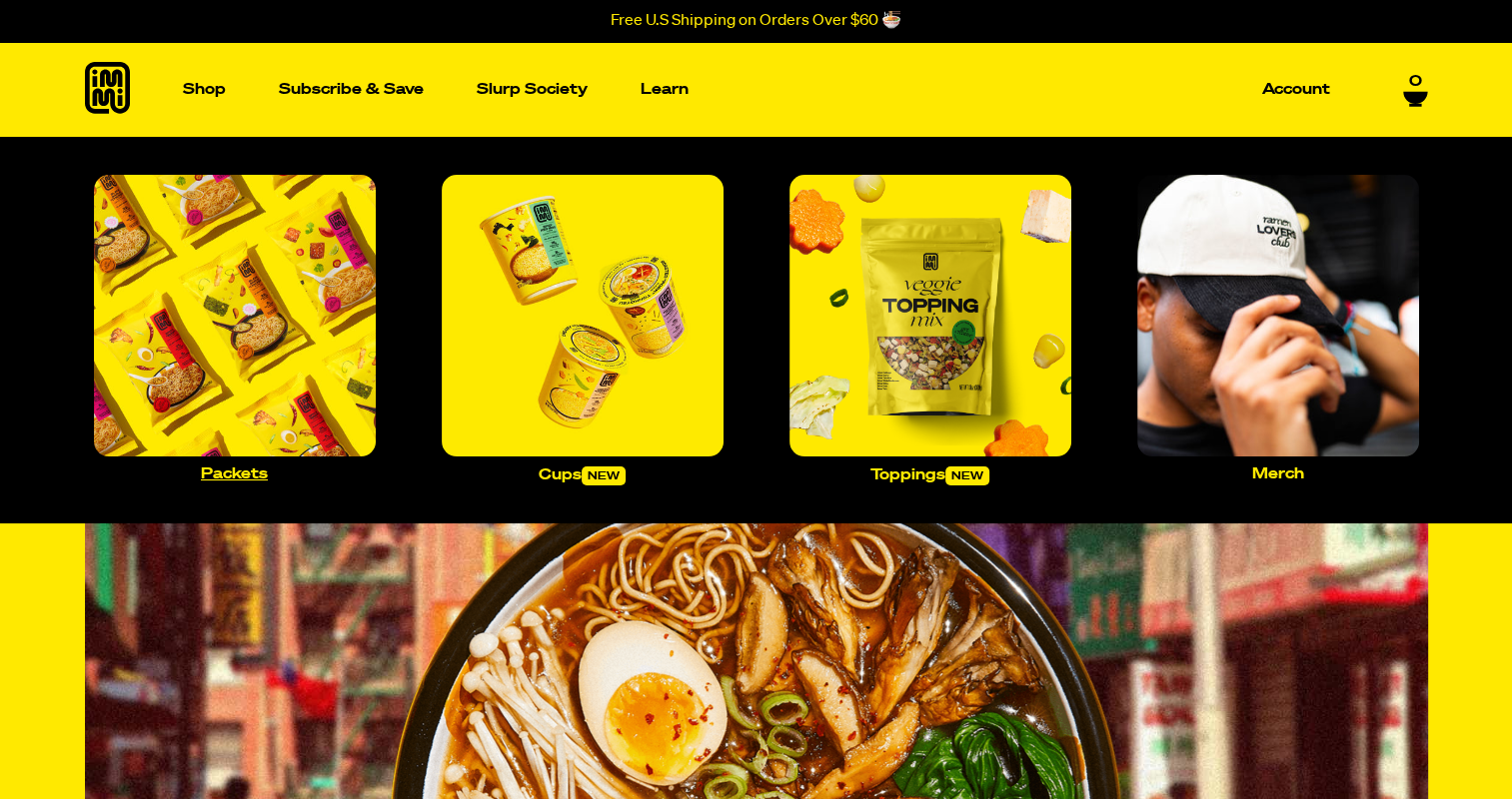 click on "Packets" at bounding box center (234, 473) 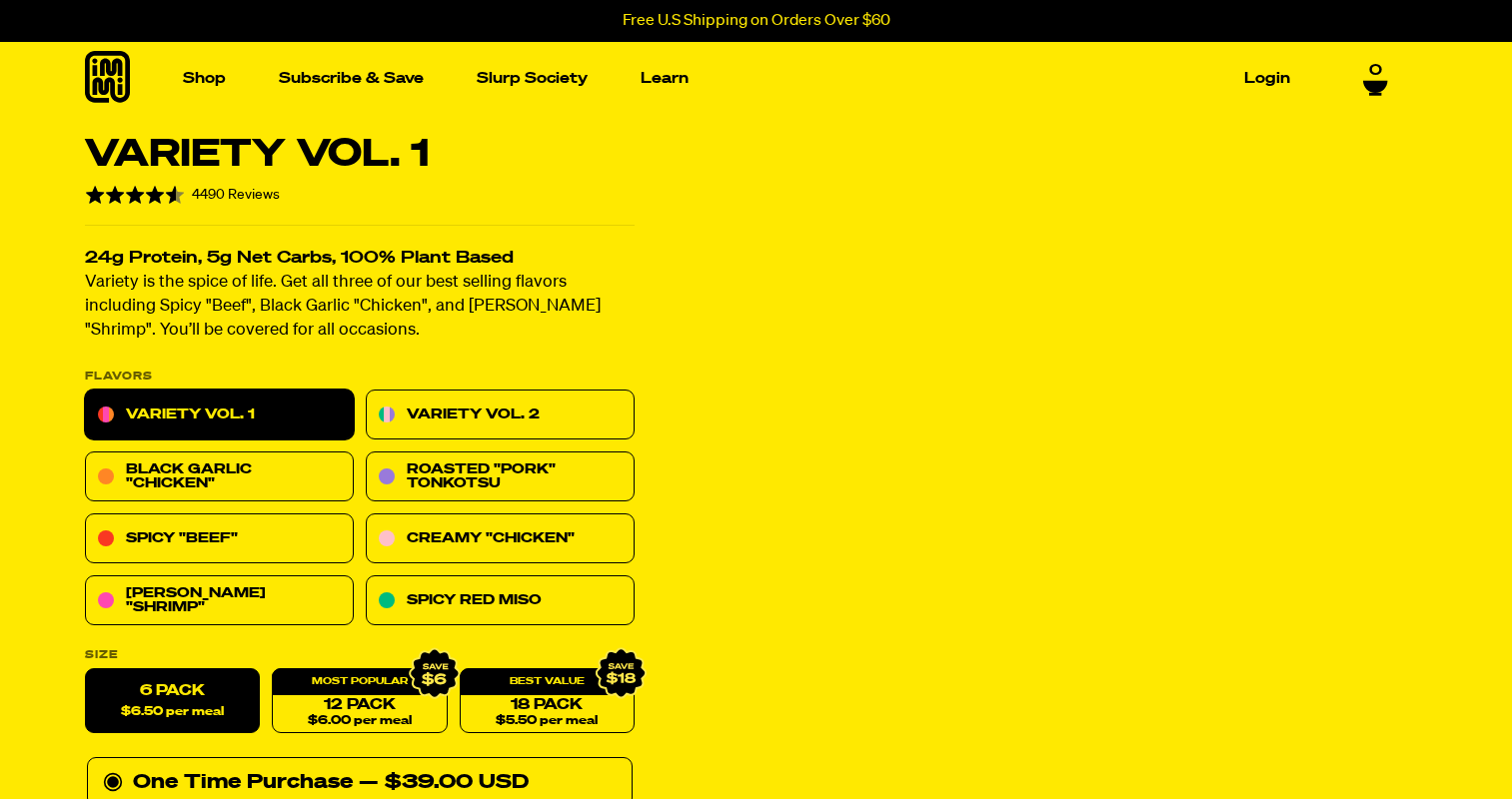 scroll, scrollTop: 0, scrollLeft: 0, axis: both 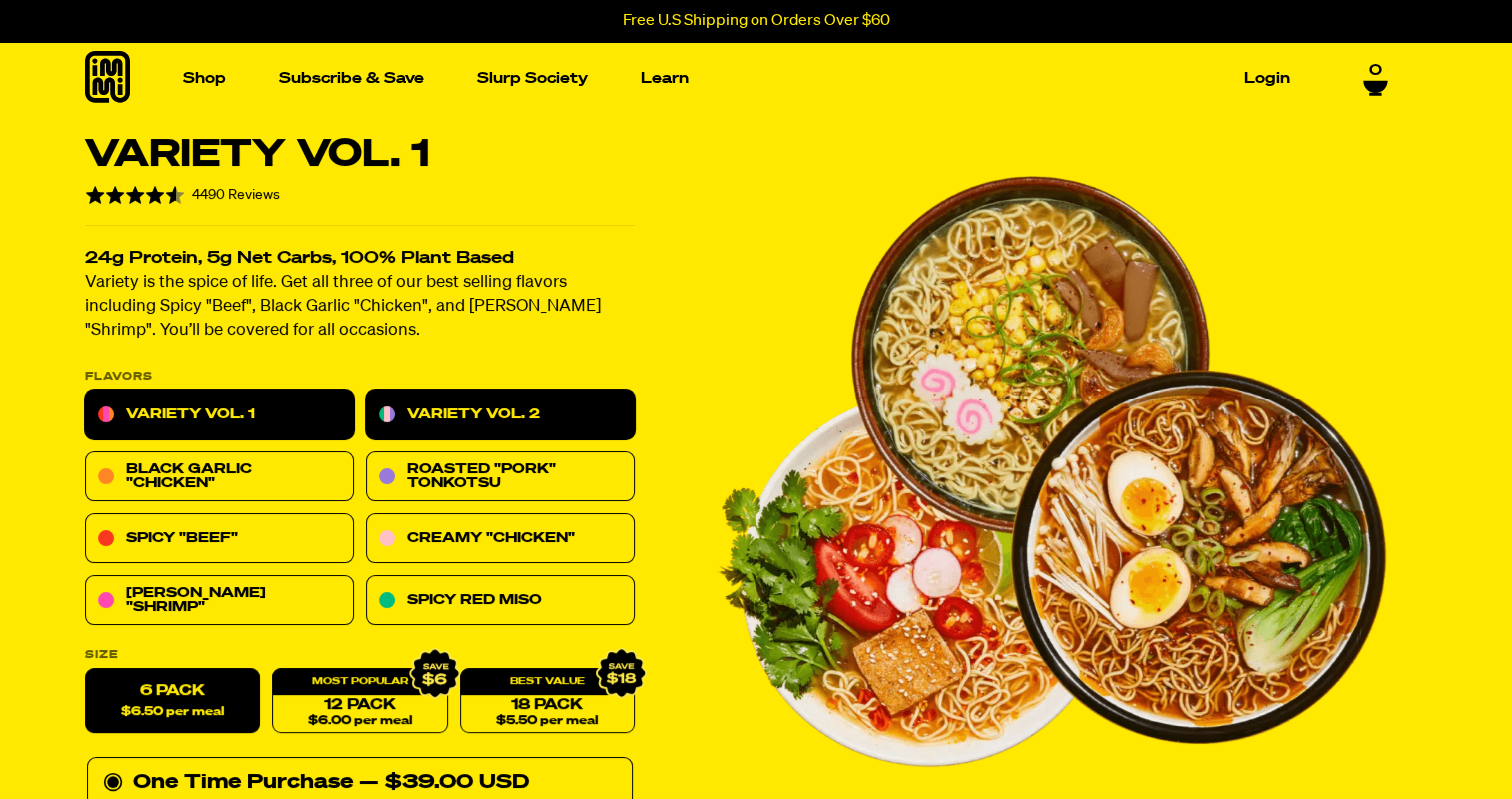 click on "Variety Vol. 2" at bounding box center (500, 415) 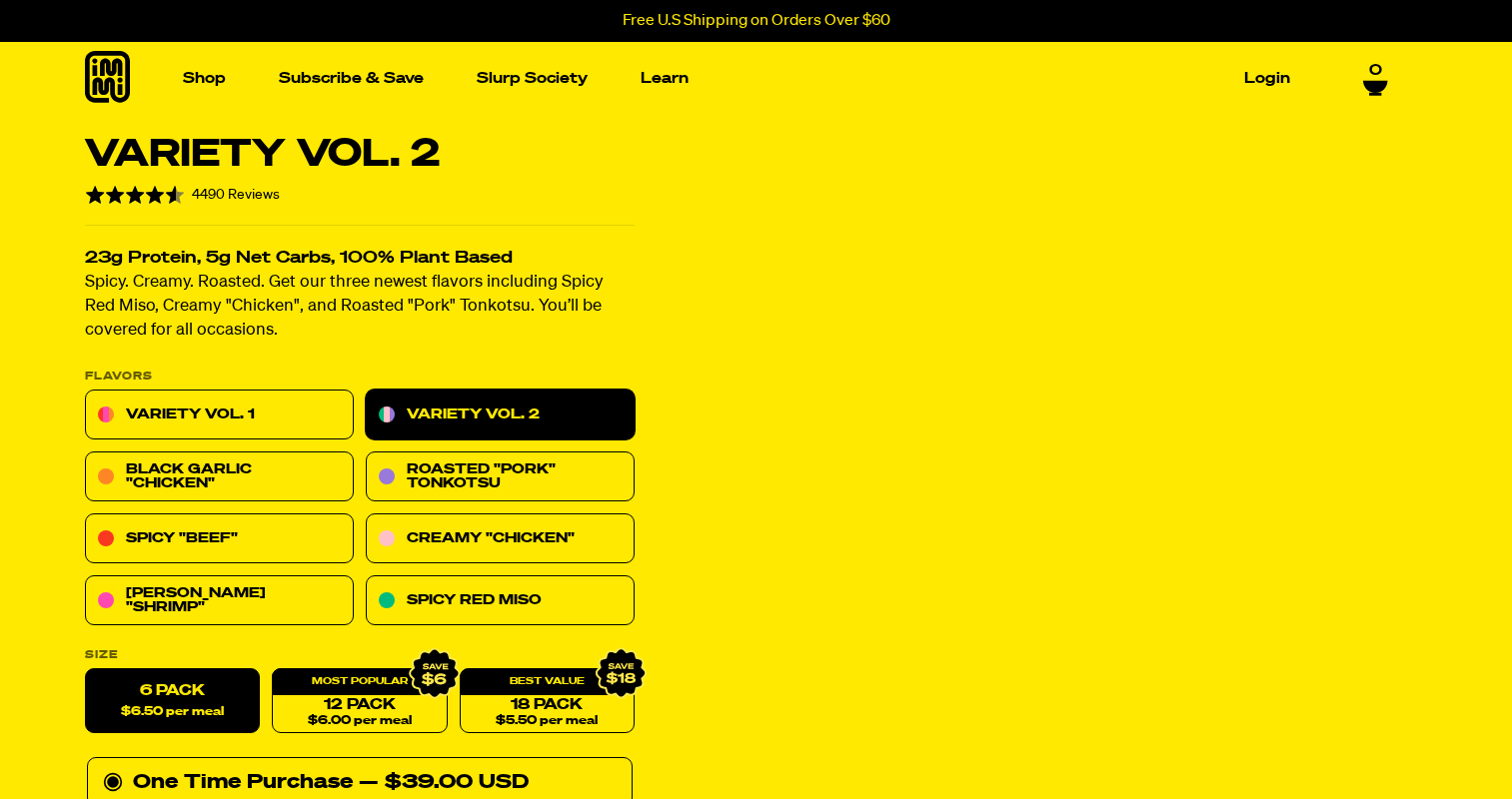 scroll, scrollTop: 0, scrollLeft: 0, axis: both 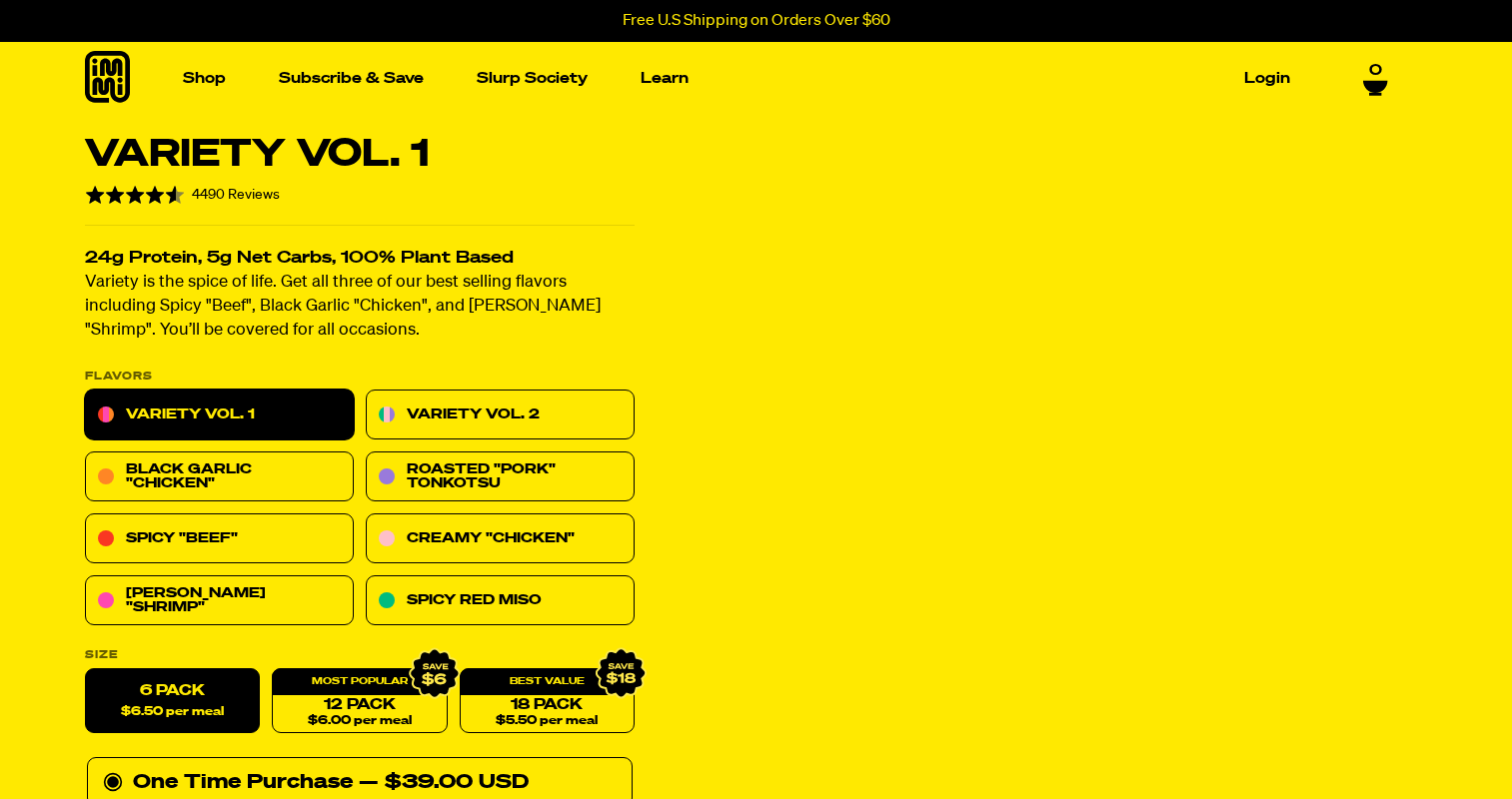 select 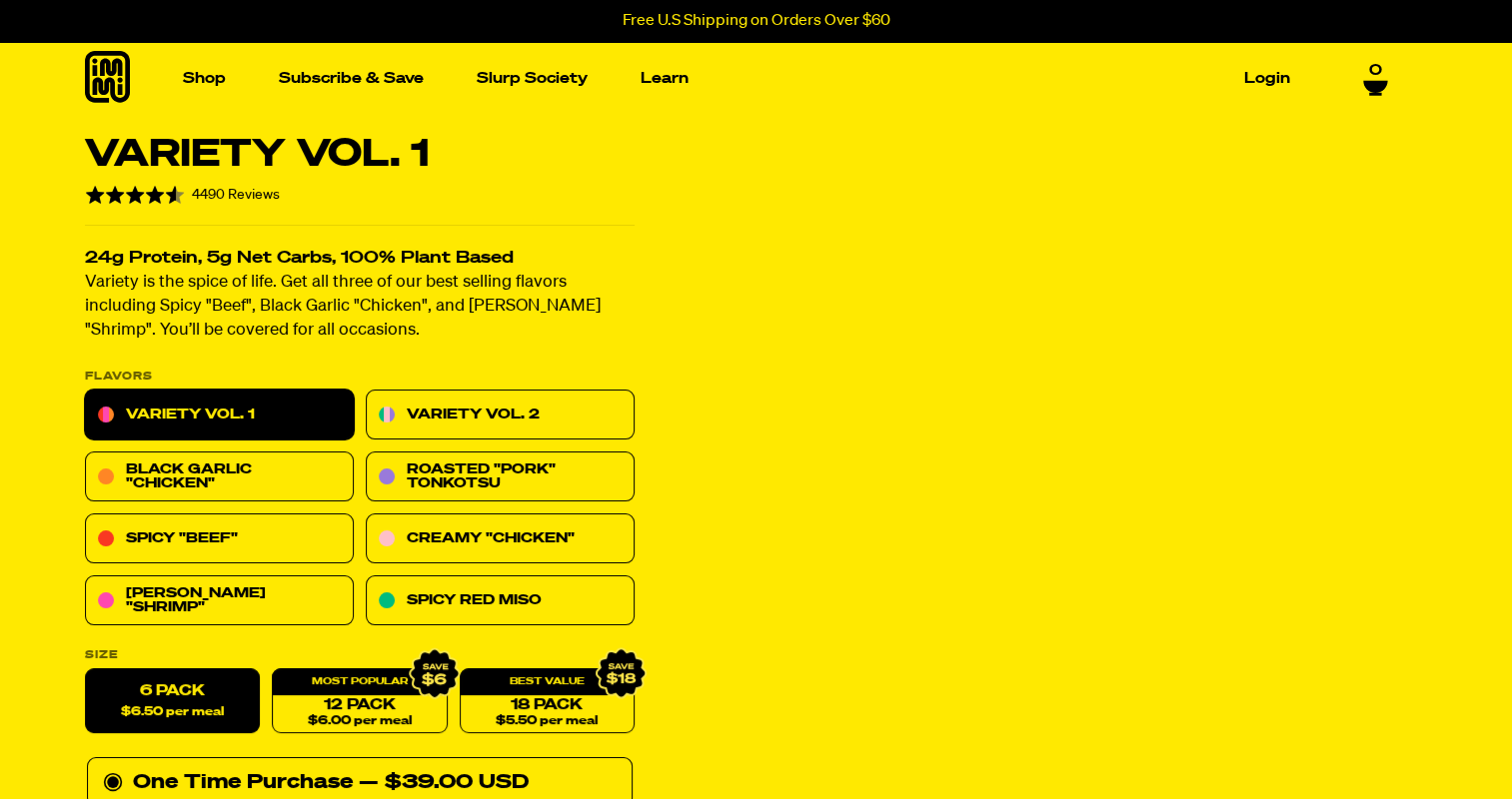 scroll, scrollTop: 0, scrollLeft: 0, axis: both 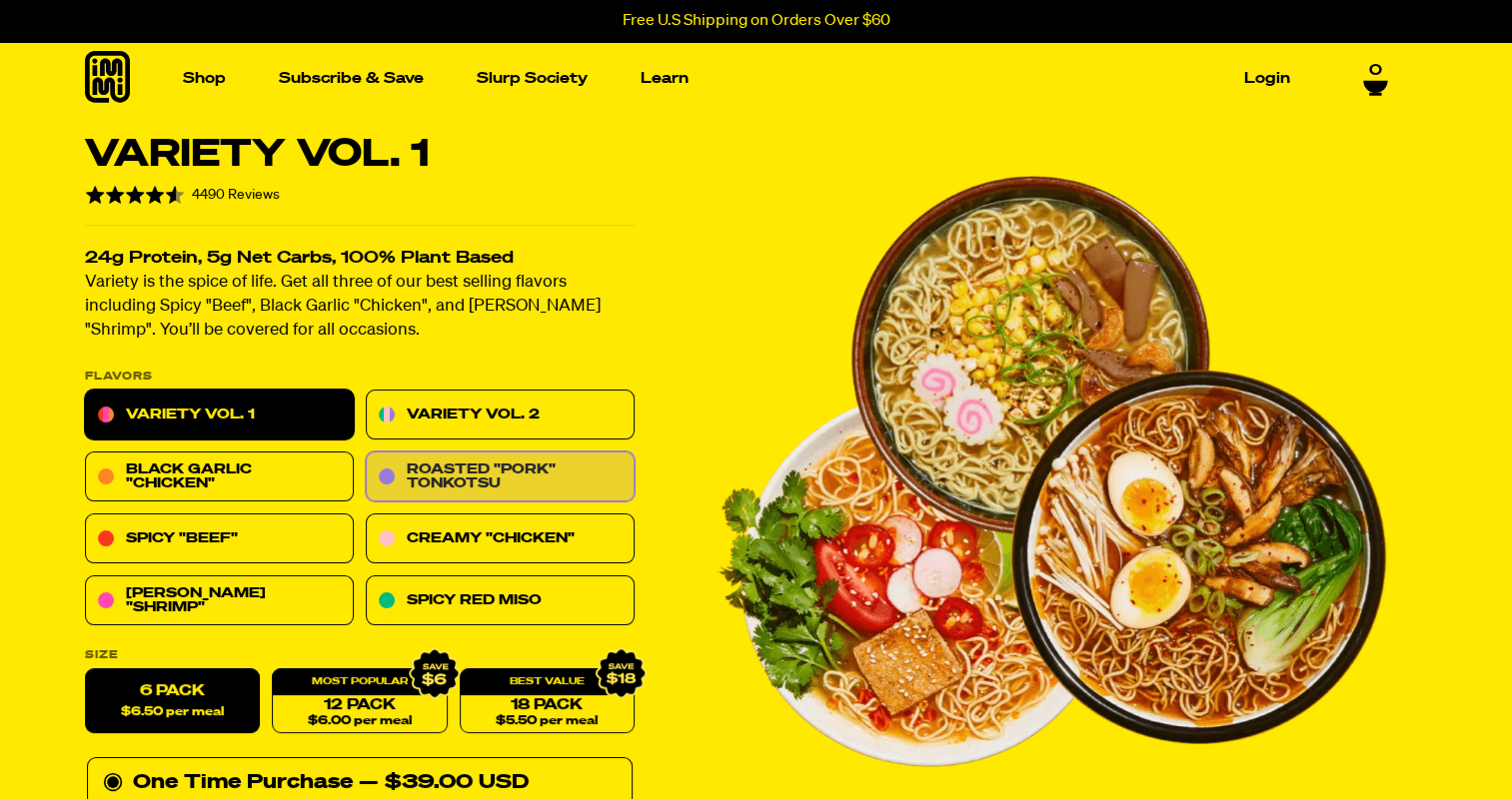 click on "Roasted "Pork" Tonkotsu" at bounding box center (500, 477) 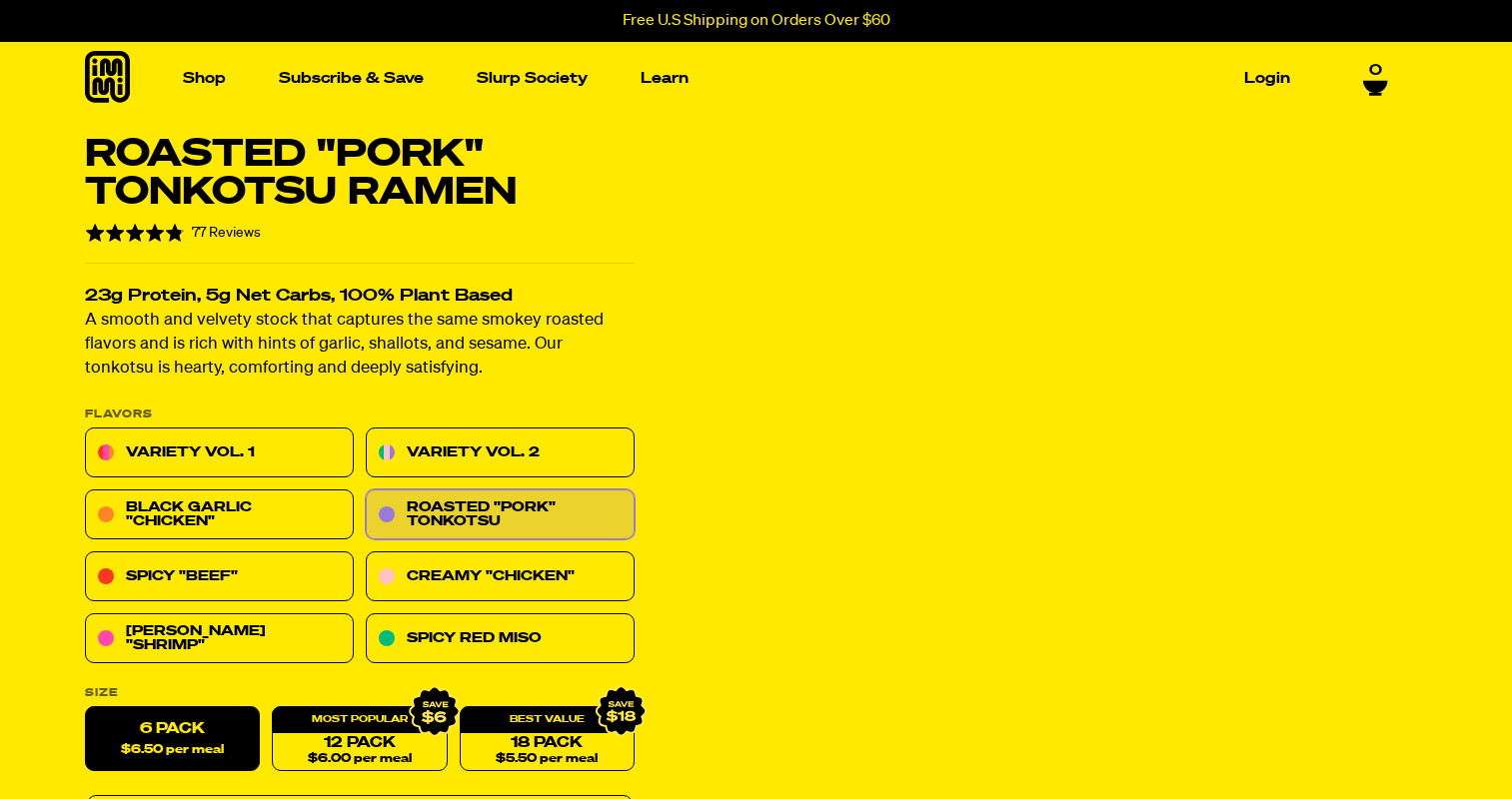 scroll, scrollTop: 0, scrollLeft: 0, axis: both 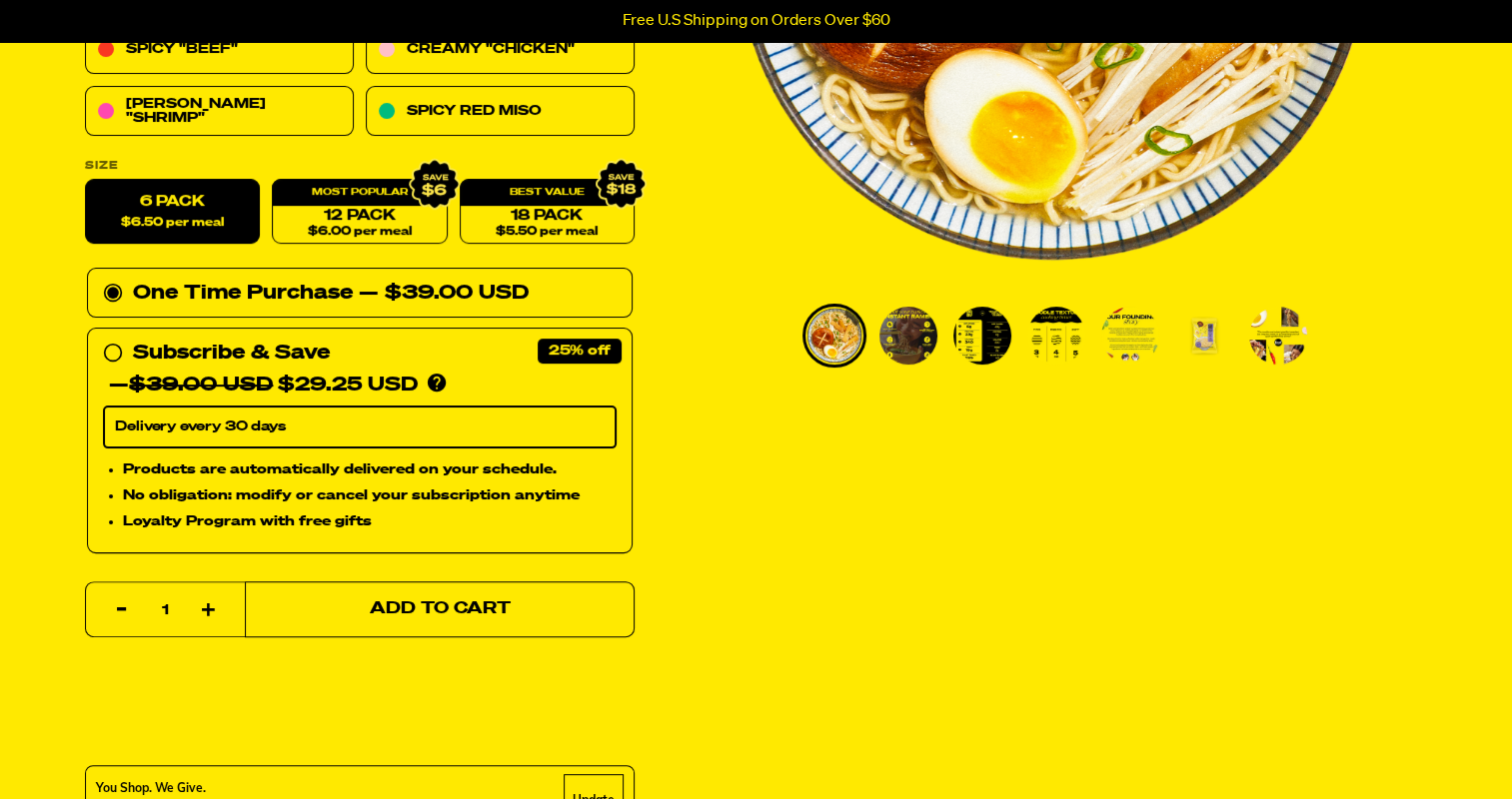 click on "Add to Cart" at bounding box center (439, 609) 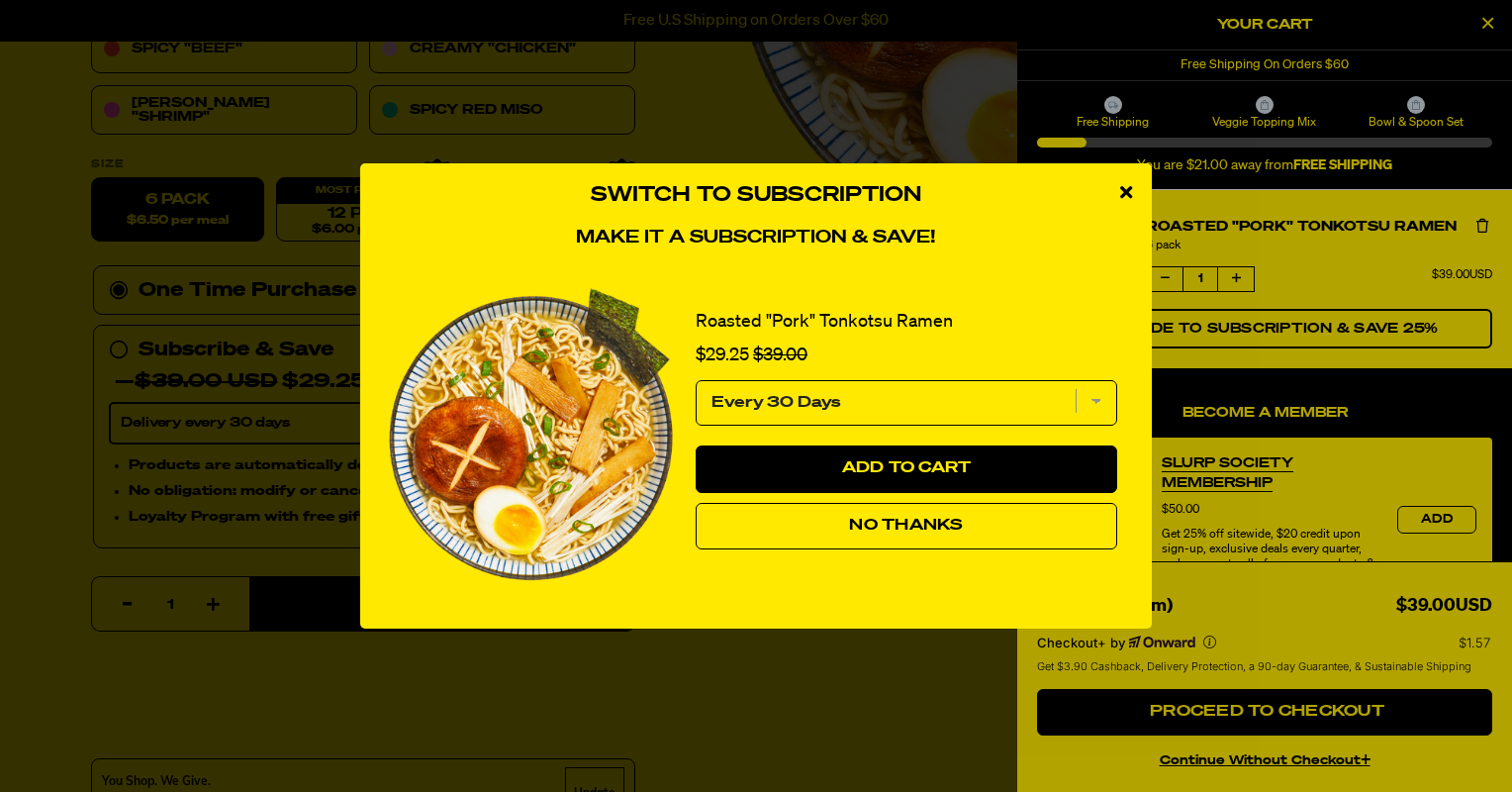 click at bounding box center (1126, 192) 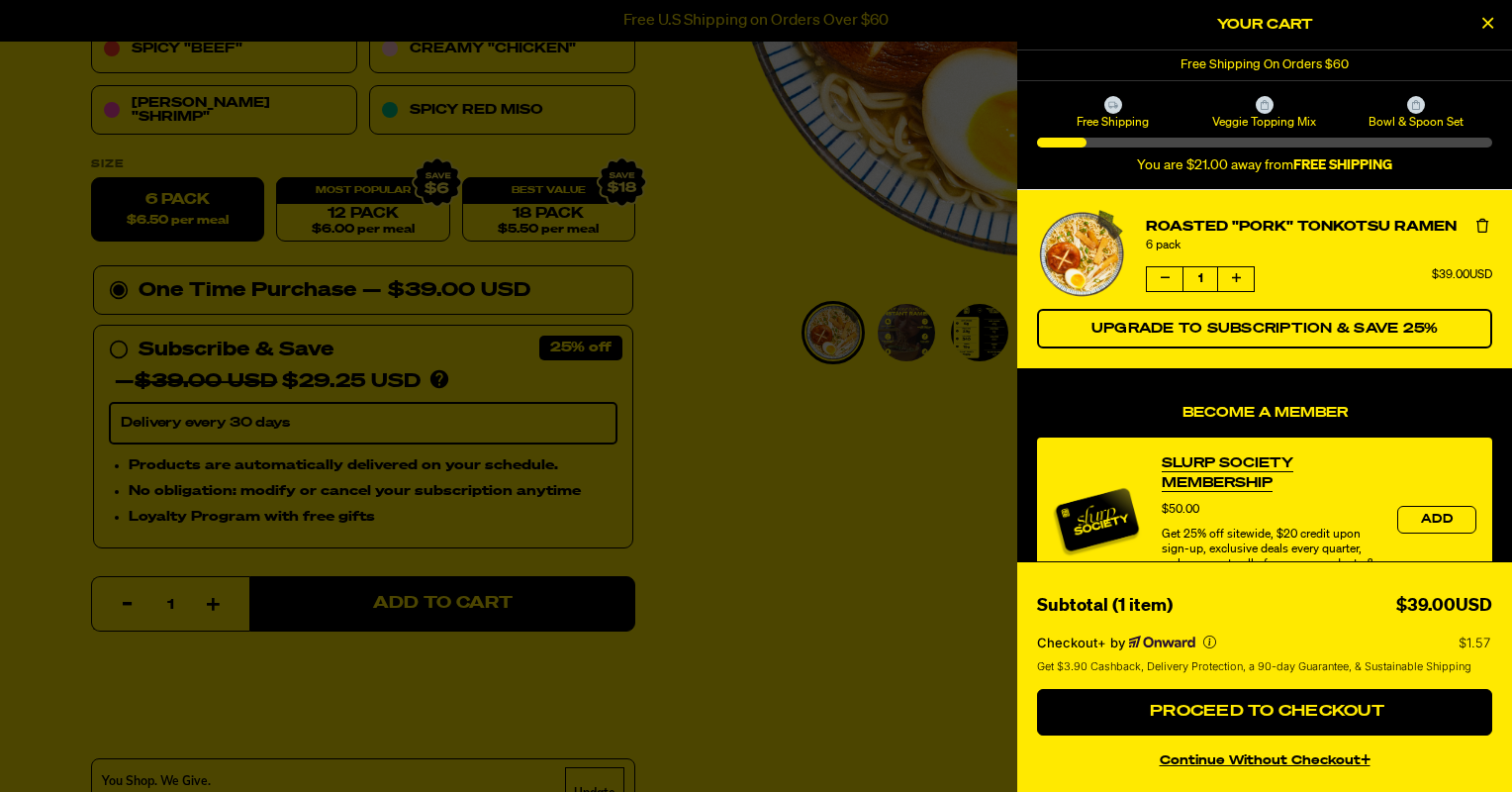 click at bounding box center [756, 396] 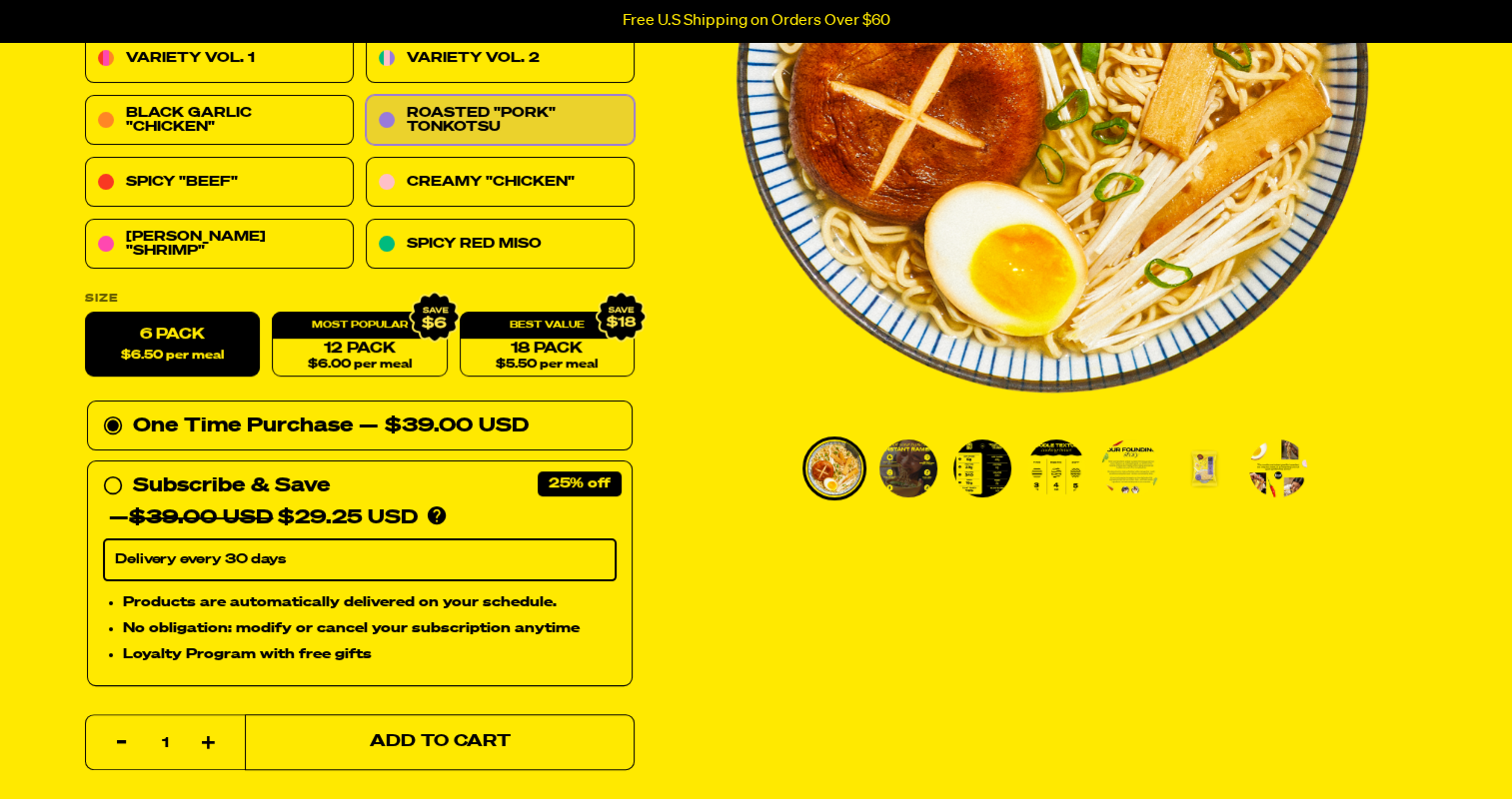 scroll, scrollTop: 394, scrollLeft: 0, axis: vertical 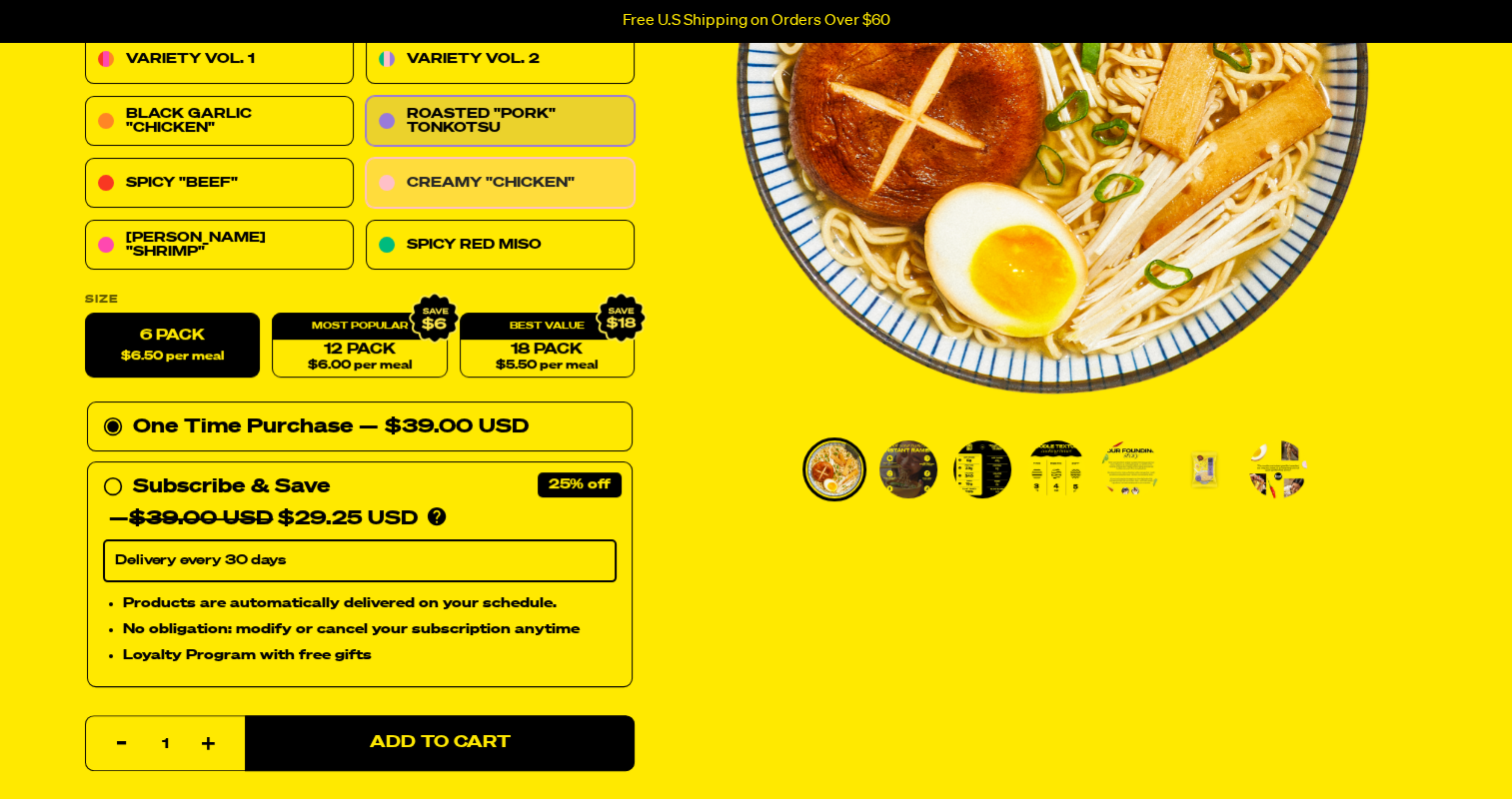 click on "Creamy "Chicken"" at bounding box center [500, 184] 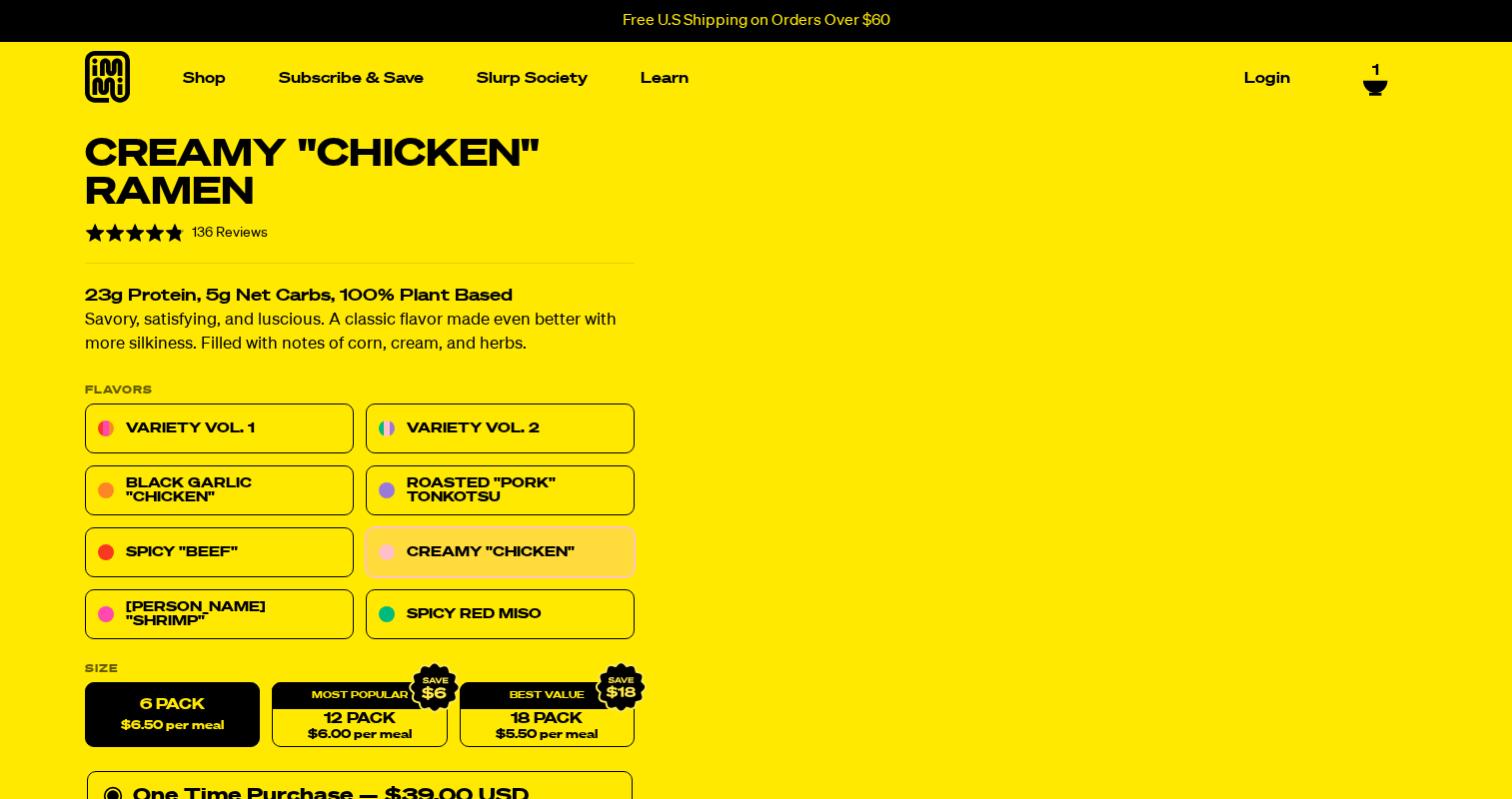 scroll, scrollTop: 0, scrollLeft: 0, axis: both 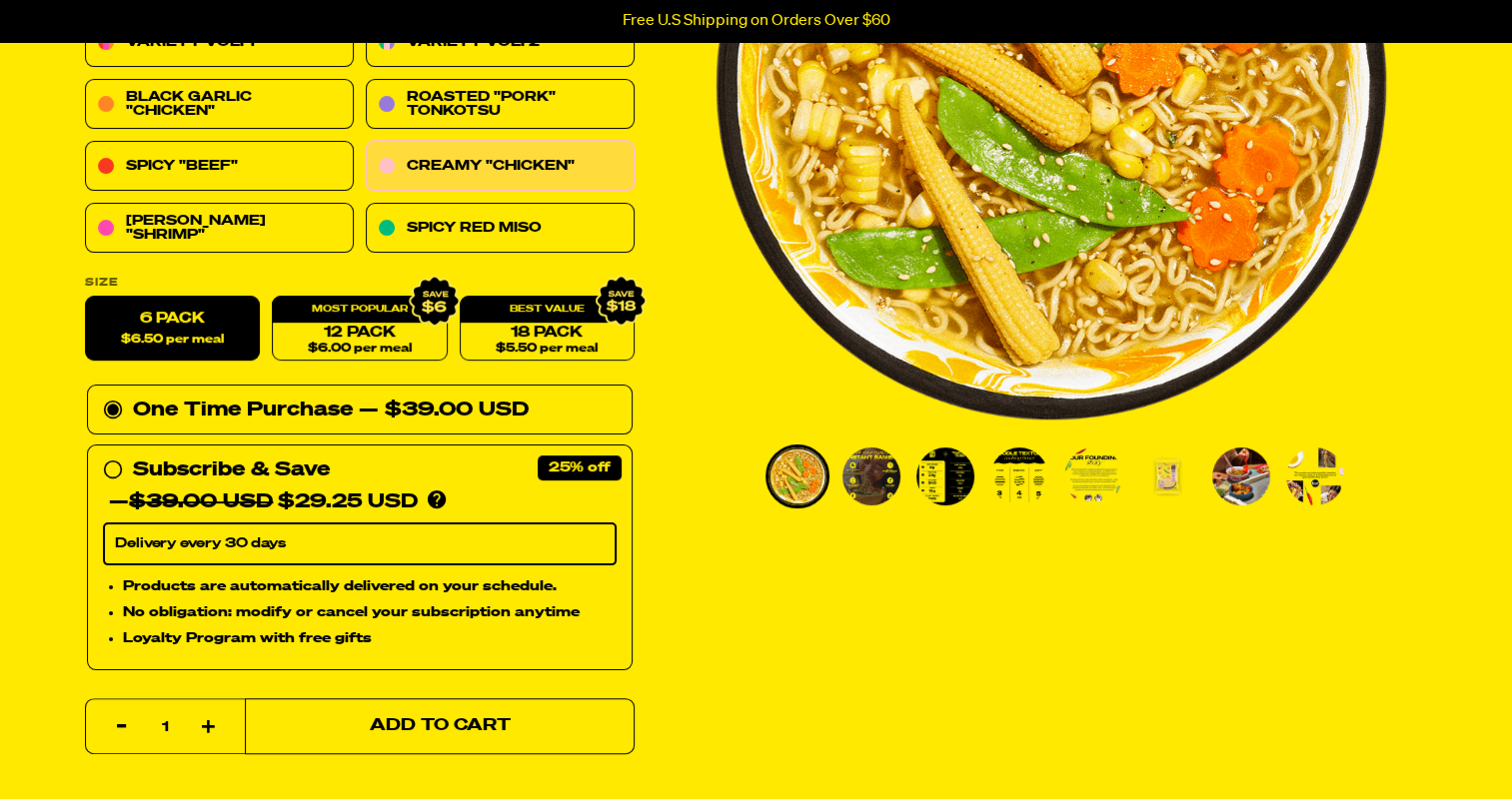 click on "Add to Cart" at bounding box center (439, 726) 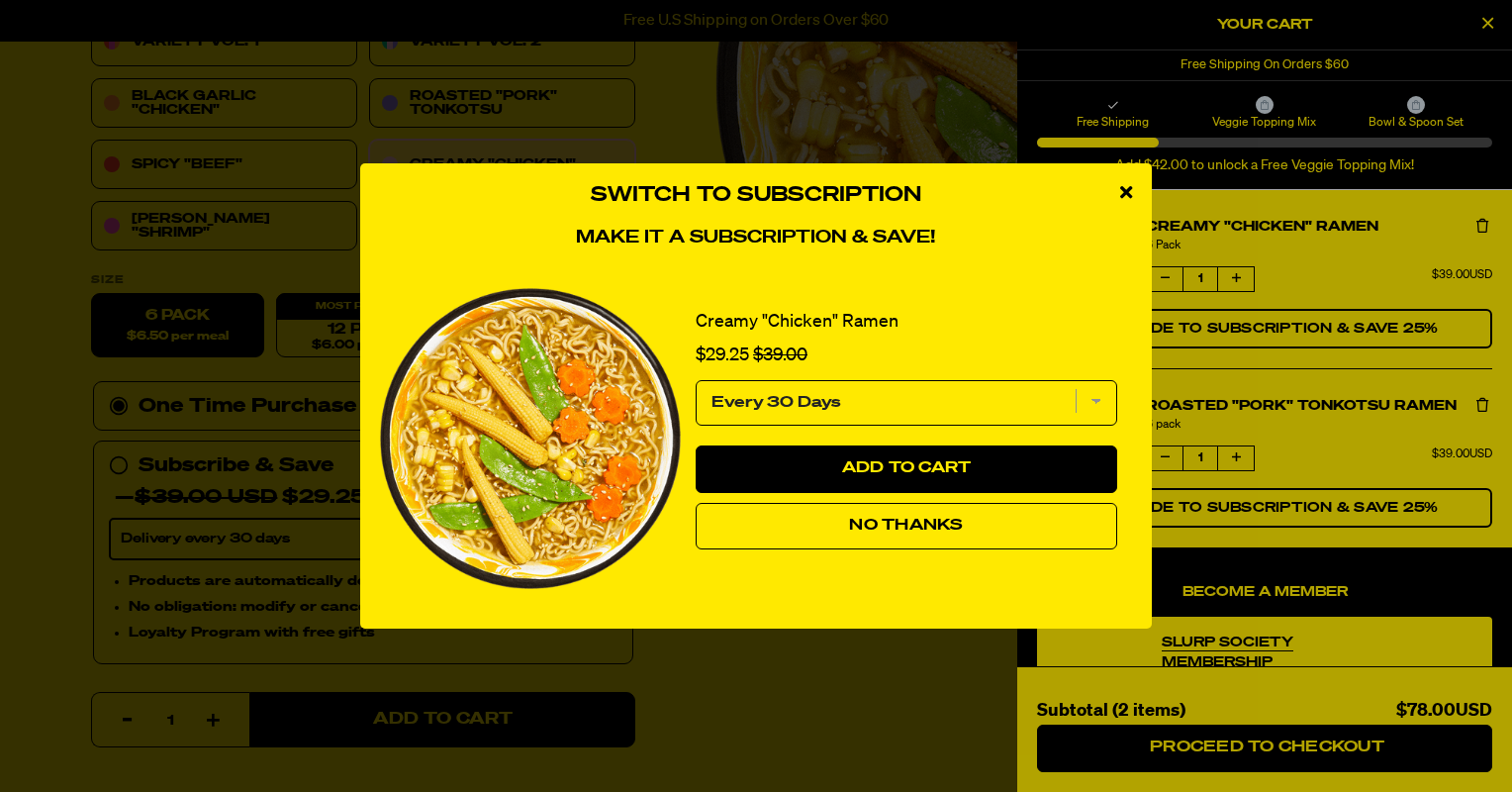 click at bounding box center (1126, 192) 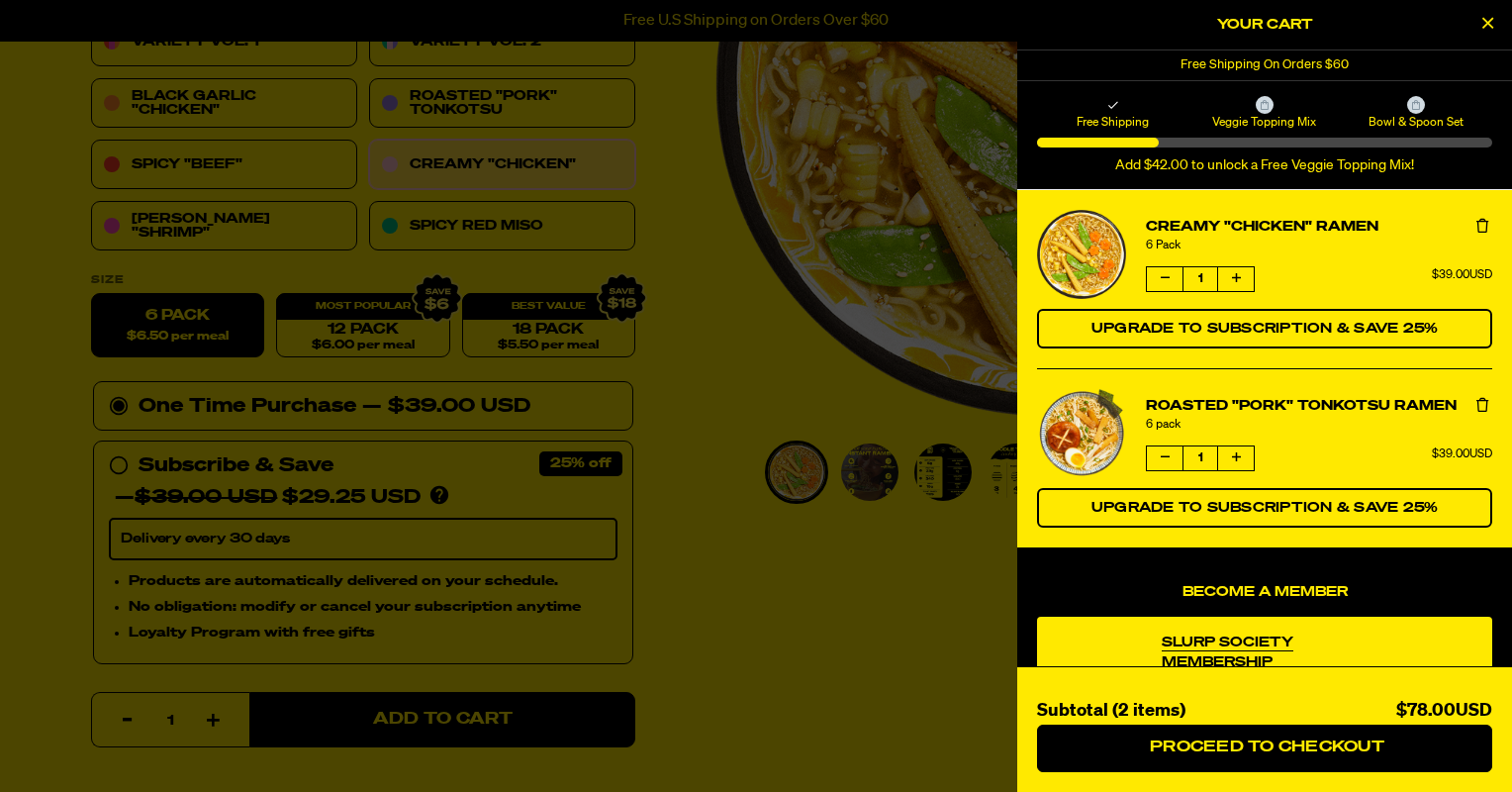 click at bounding box center [1487, 23] 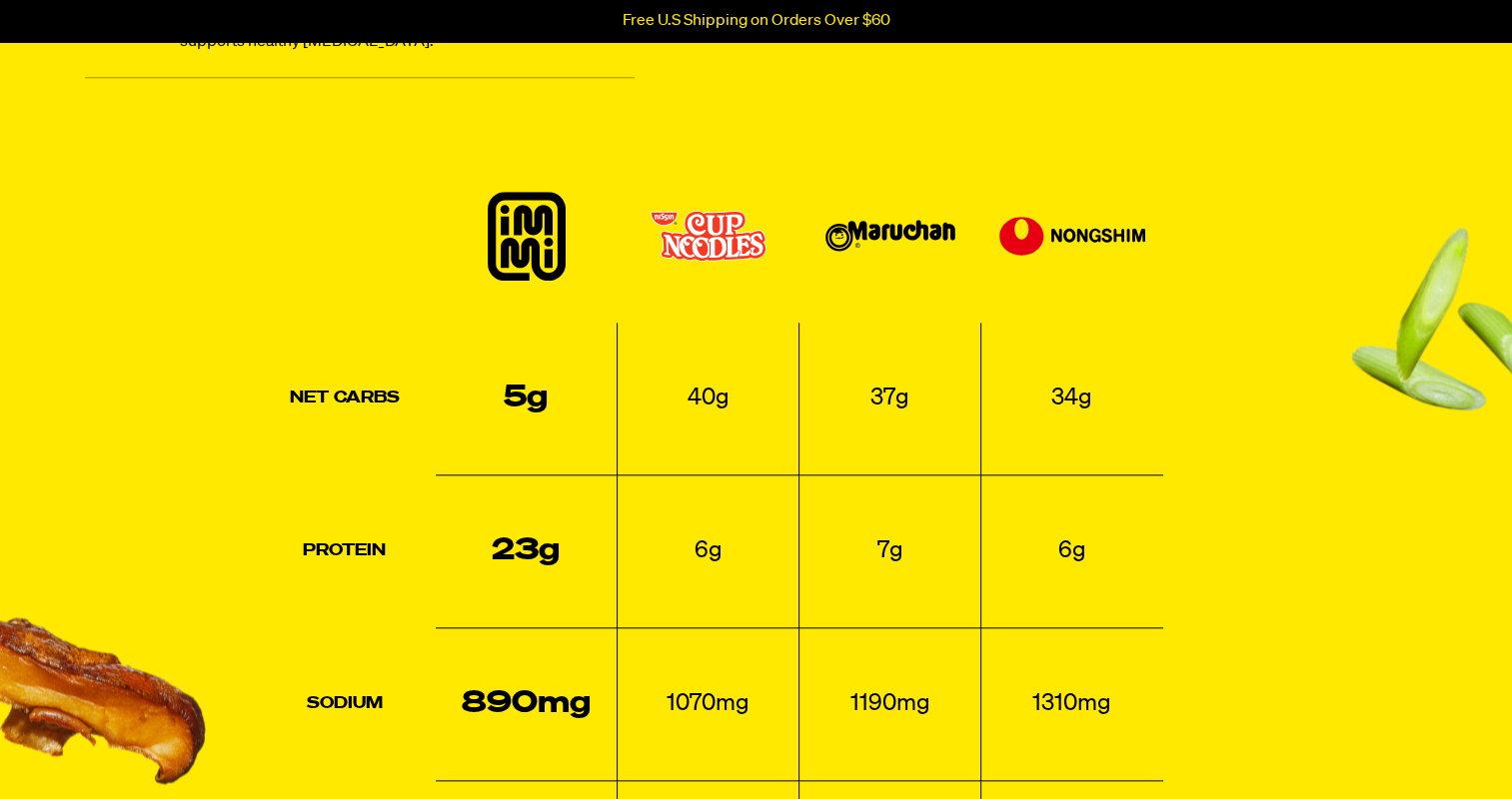scroll, scrollTop: 1963, scrollLeft: 0, axis: vertical 